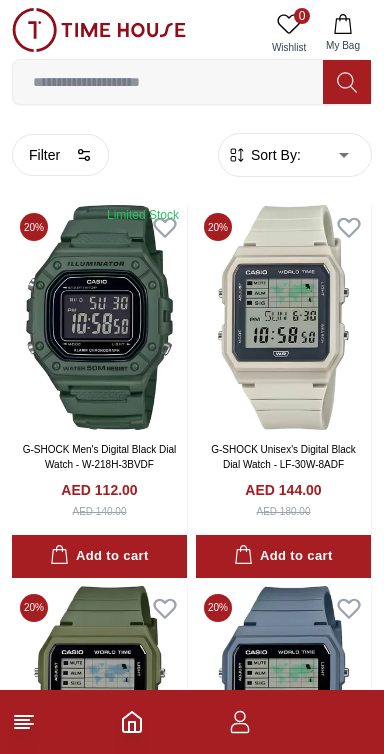 scroll, scrollTop: 0, scrollLeft: 0, axis: both 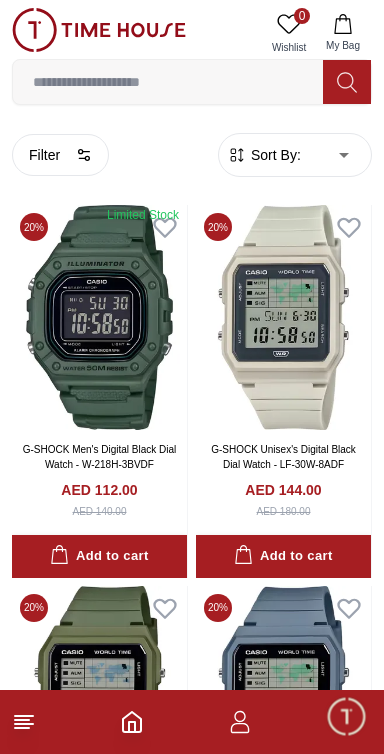 click 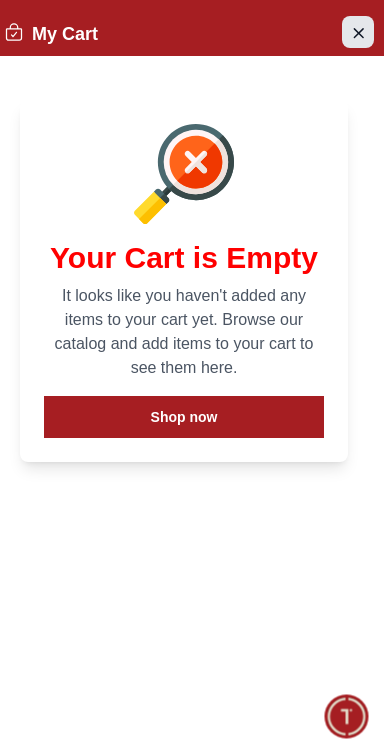click 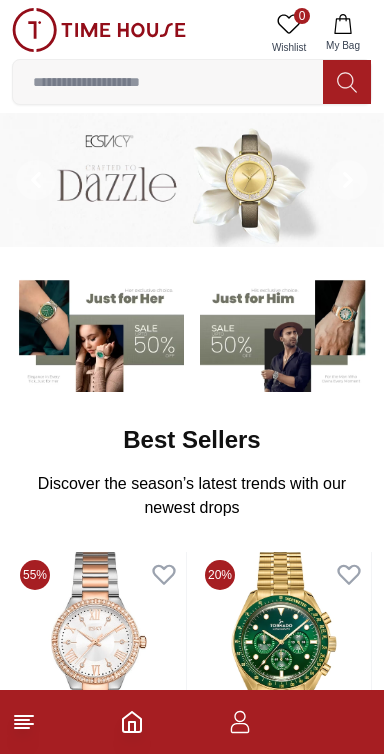 scroll, scrollTop: 0, scrollLeft: 0, axis: both 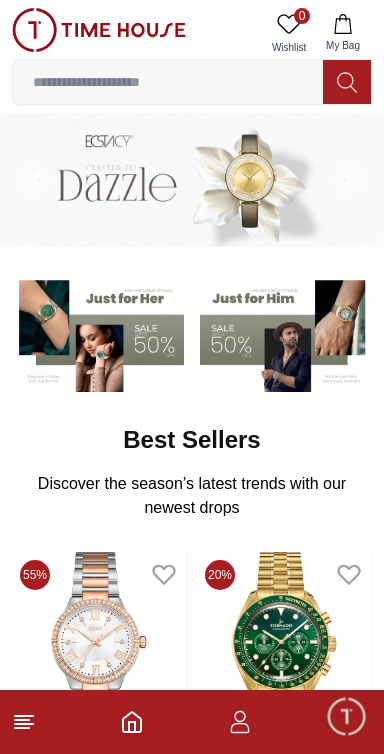 click on "My Bag" at bounding box center [343, 45] 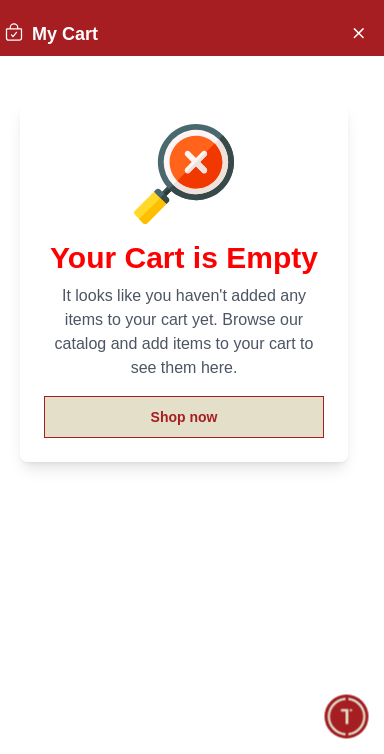 click on "Shop now" at bounding box center [184, 417] 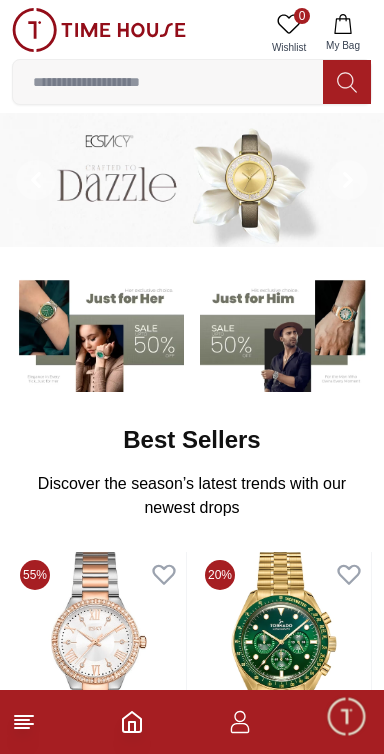 click 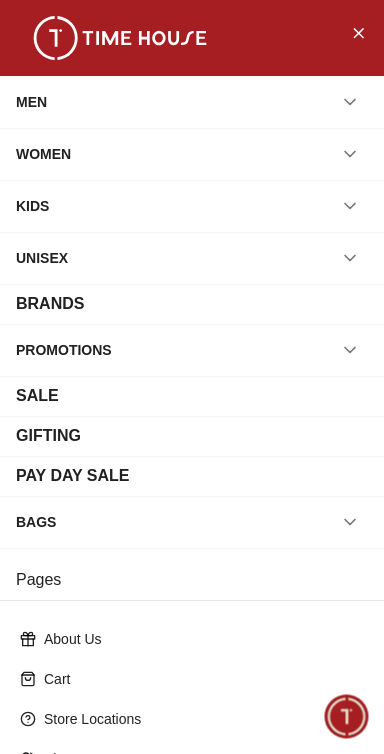 scroll, scrollTop: 270, scrollLeft: 0, axis: vertical 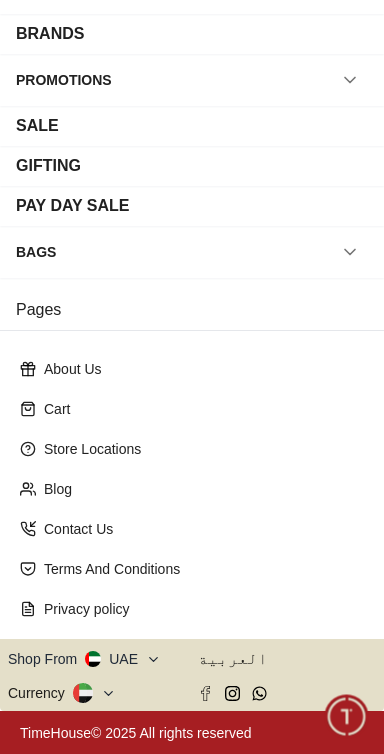 click on "PAY DAY SALE" at bounding box center (73, 206) 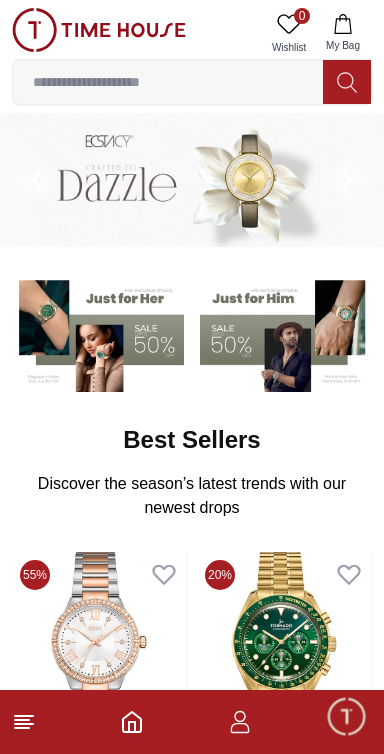 click at bounding box center (192, 722) 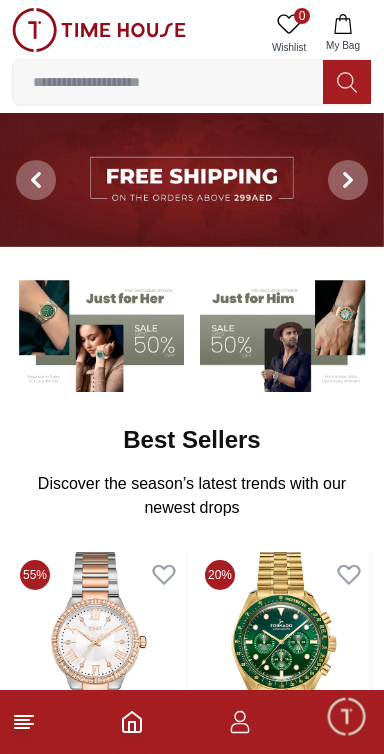 click at bounding box center (286, 333) 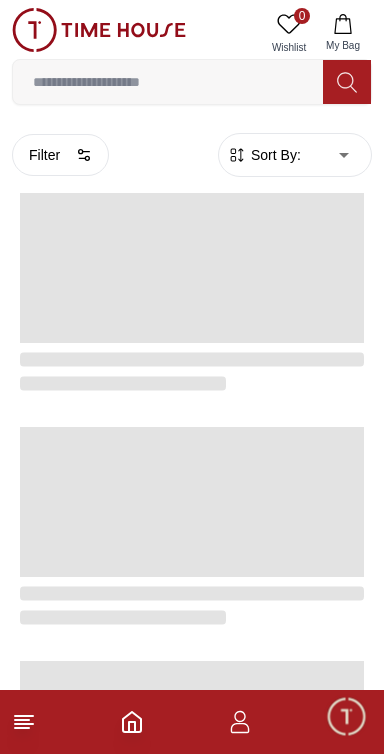 click at bounding box center [192, 268] 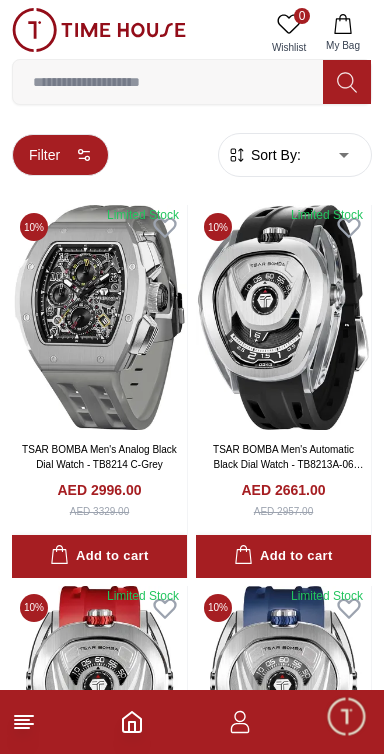 click on "Filter" at bounding box center [60, 155] 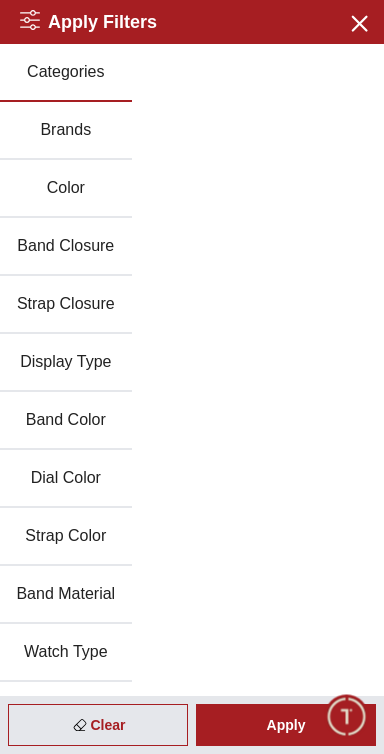 click on "Brands" at bounding box center (66, 131) 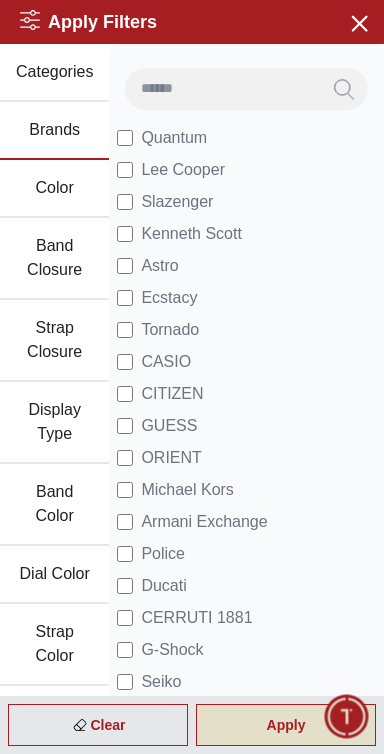 click on "Apply" at bounding box center (286, 725) 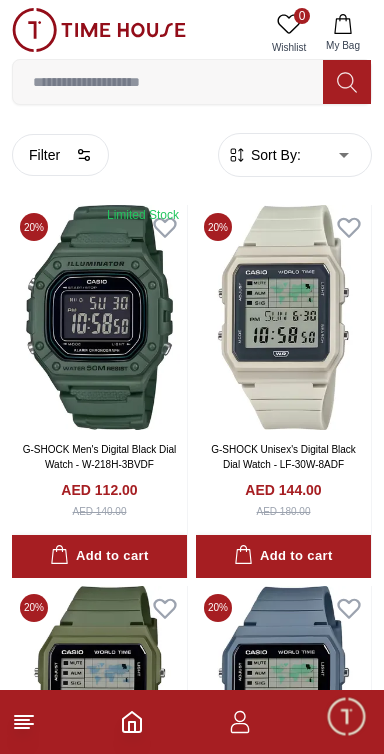 click on "100% Genuine products with International Warranty Shop From [COUNTRY] | العربية |     Currency    | 0 Wishlist My Bag Help Our Stores My Account 0 Wishlist My Bag Home    Filter By Clear Brands Quantum Lee Cooper Slazenger Kenneth Scott Astro Ecstacy Tornado CASIO CITIZEN GUESS ORIENT Police Ducati CERRUTI 1881 G-Shock Tsar Bomba Ciga Design Color Black Green Blue Red Dark Blue Silver Silver / Black Orange Rose Gold Grey White White / Rose Gold Silver / Silver Dark Blue / Silver Silver / Gold Silver / Rose Gold Black / Black Black / Silver Black / Rose Gold Gold Yellow Brown White / Silver Light Blue Black /Grey Black /Red Black /Black Black / Rose Gold / Black Rose Gold / Black Rose Gold / Black / Black Pink Green /Silver Purple Silver Silver Silver / Blue Green / Green Blue / Black Blue / Blue Titanum Navy Blue Military Green Blue / Silver Champagne White / Gold White / Gold  Black  Ivory Green / Silver Blue  Army Green Camouflage Silver / White / Rose Gold Black / Blue Clasp 1" at bounding box center (192, 2103) 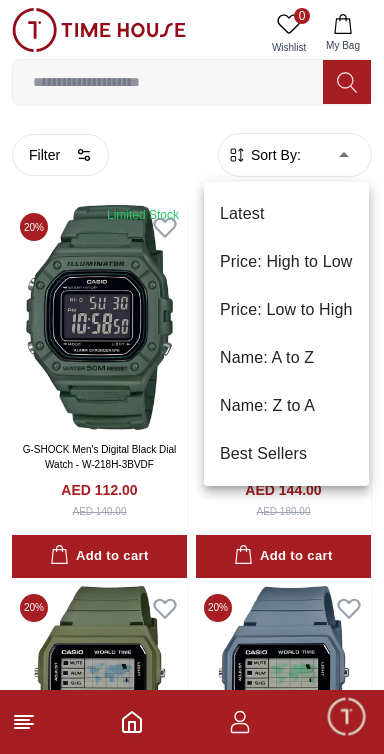 click on "Price: Low to High" at bounding box center [286, 310] 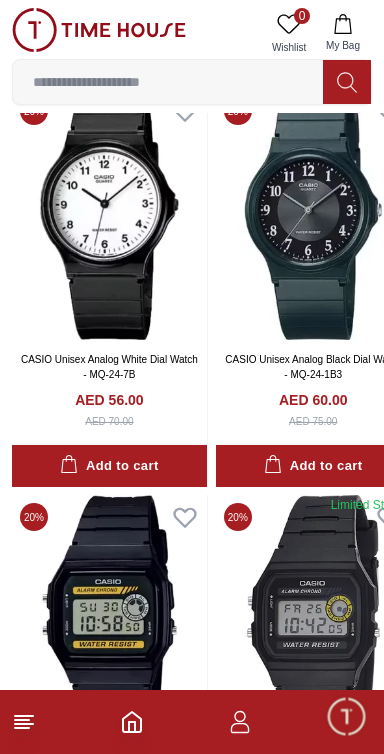 scroll, scrollTop: 0, scrollLeft: 0, axis: both 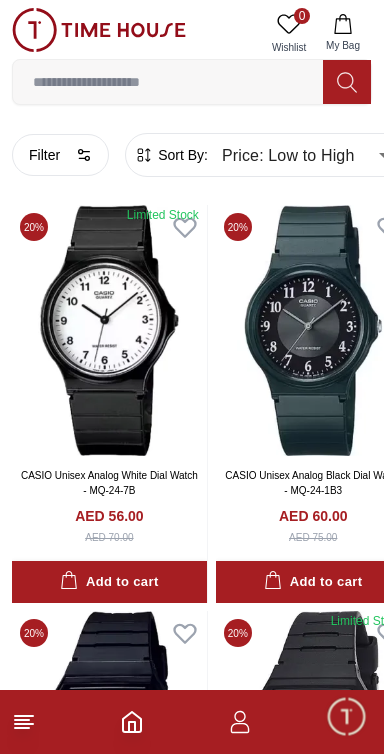 type on "******" 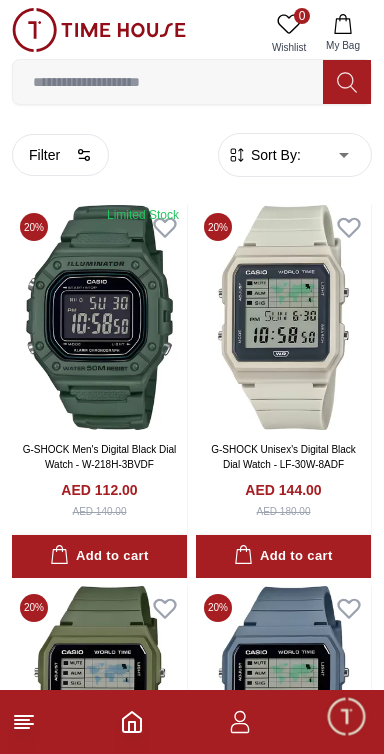 click 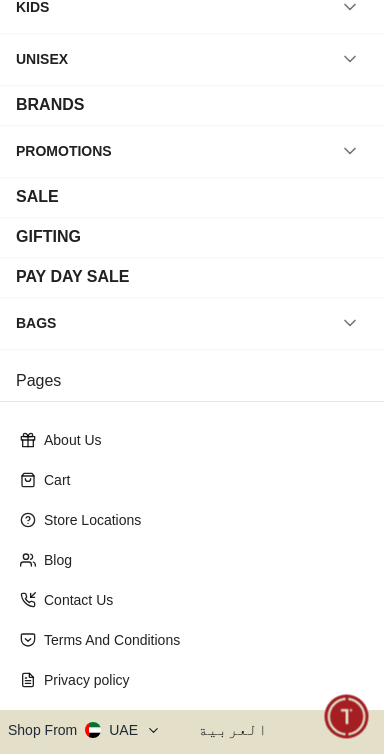scroll, scrollTop: 270, scrollLeft: 0, axis: vertical 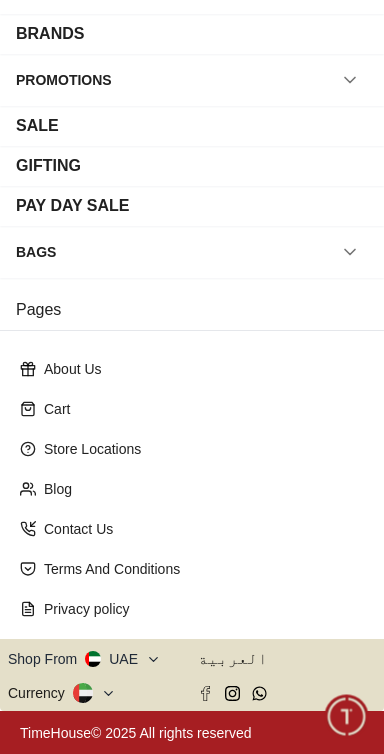 click on "Shop From UAE" at bounding box center (84, 659) 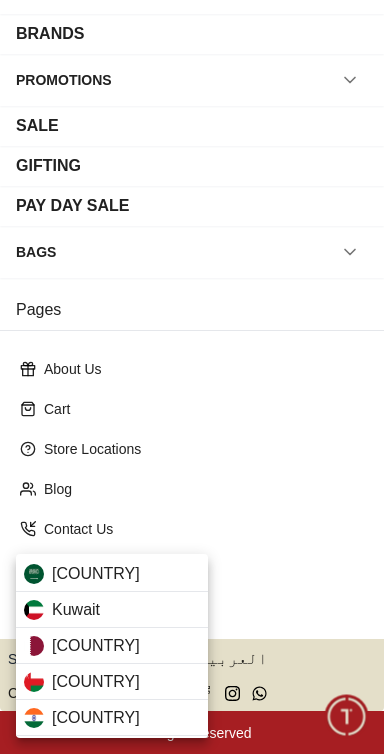 click at bounding box center [192, 377] 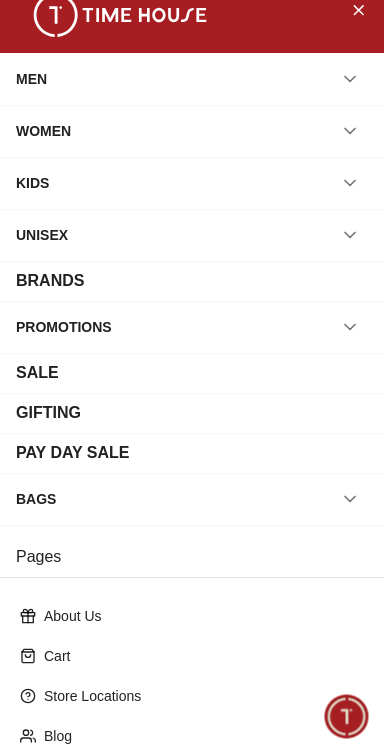 scroll, scrollTop: 0, scrollLeft: 0, axis: both 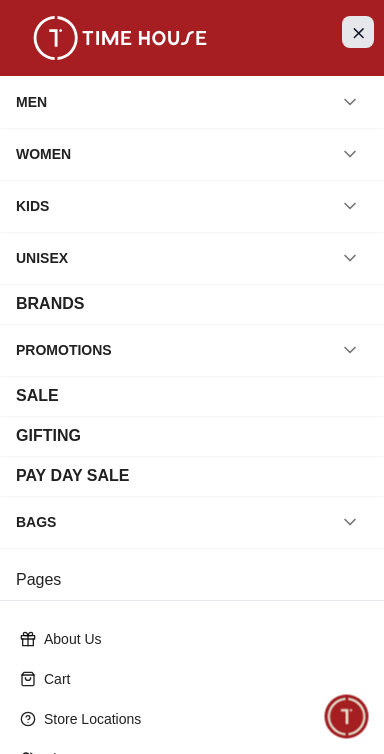 click 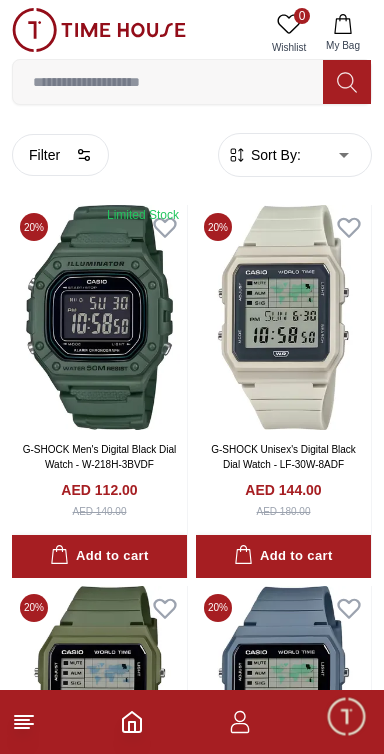 click 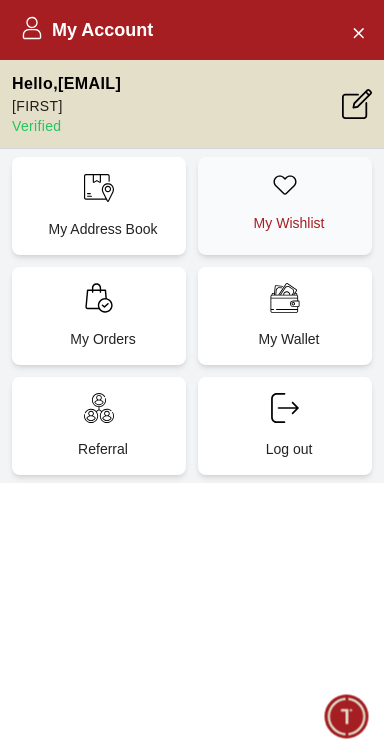 click on "My Wishlist" at bounding box center [285, 206] 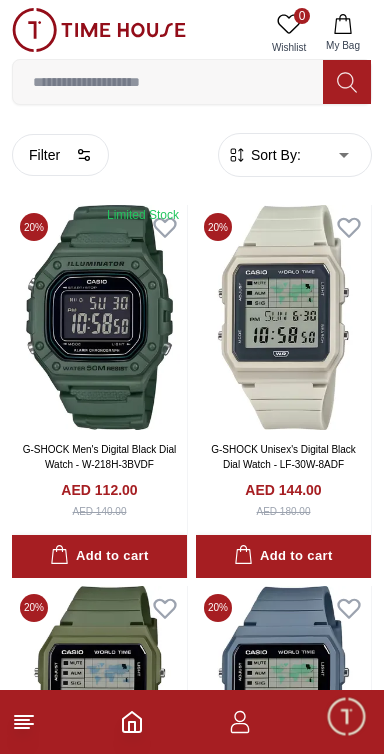 click 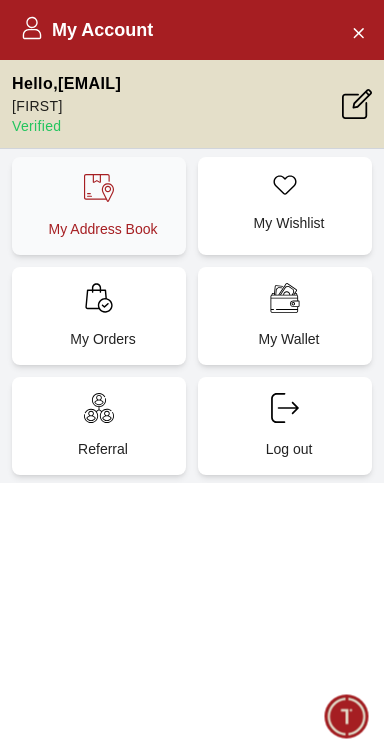 click on "My Address Book" at bounding box center (99, 206) 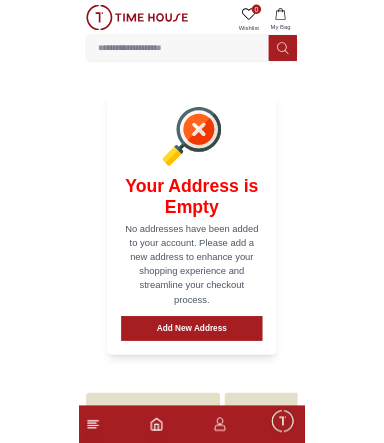 scroll, scrollTop: 88, scrollLeft: 0, axis: vertical 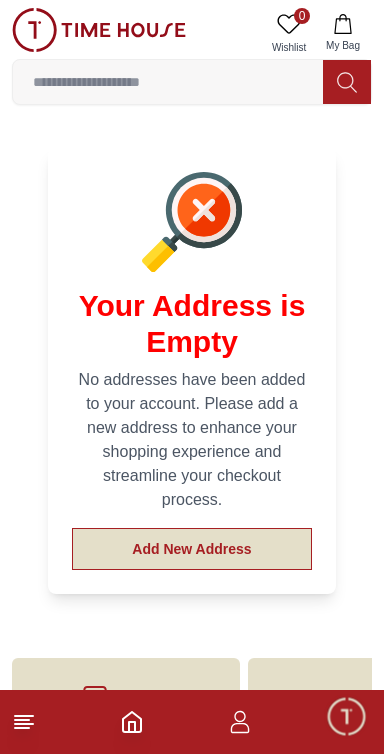 click on "Add New Address" at bounding box center [192, 549] 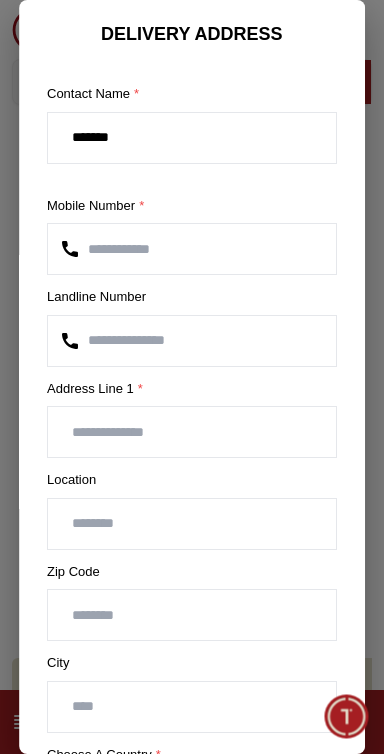 click at bounding box center [192, 432] 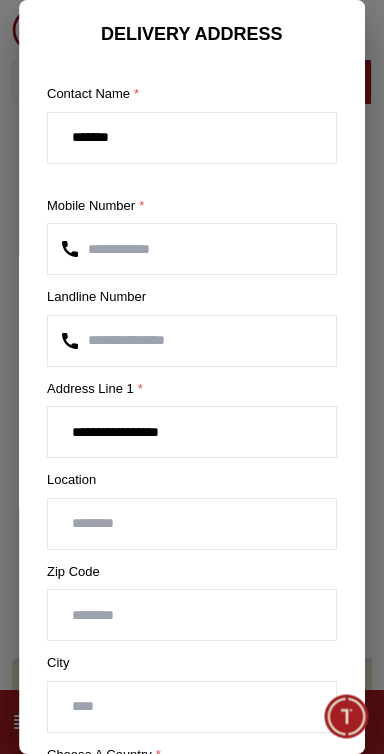 type on "**********" 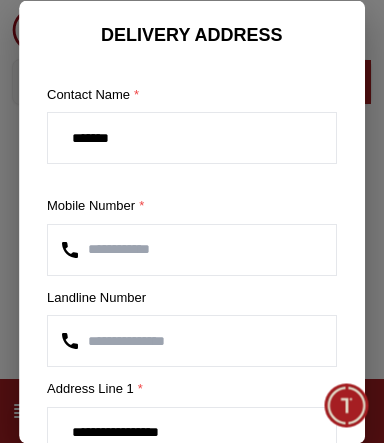 scroll, scrollTop: 299, scrollLeft: 0, axis: vertical 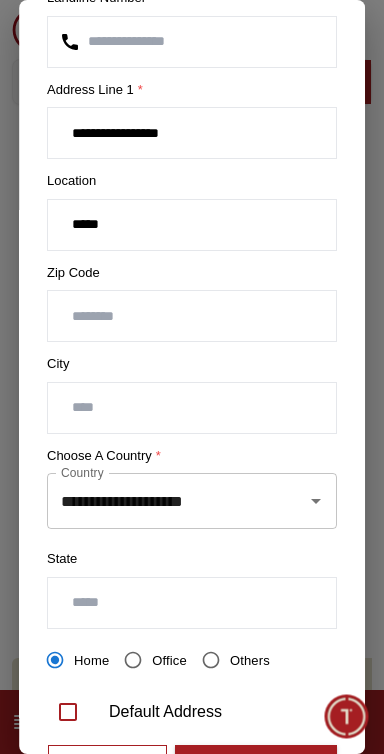 type on "*****" 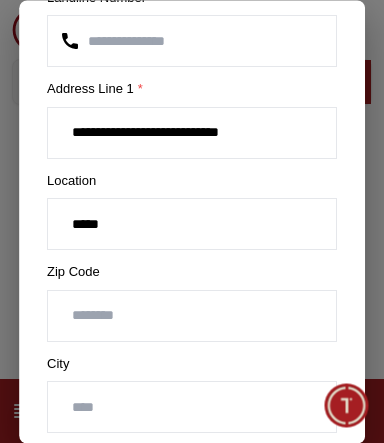 type on "[CREDIT_CARD]" 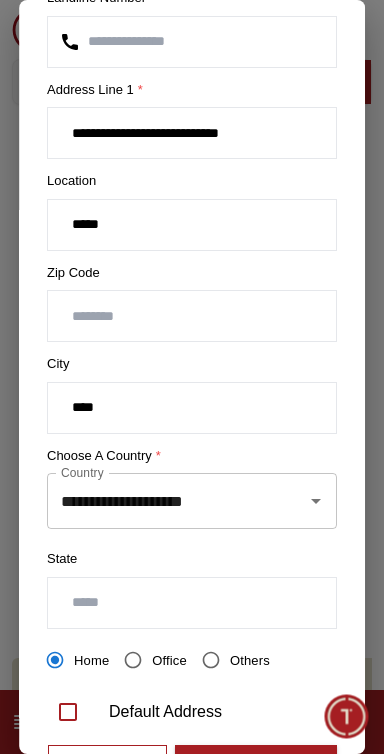 click 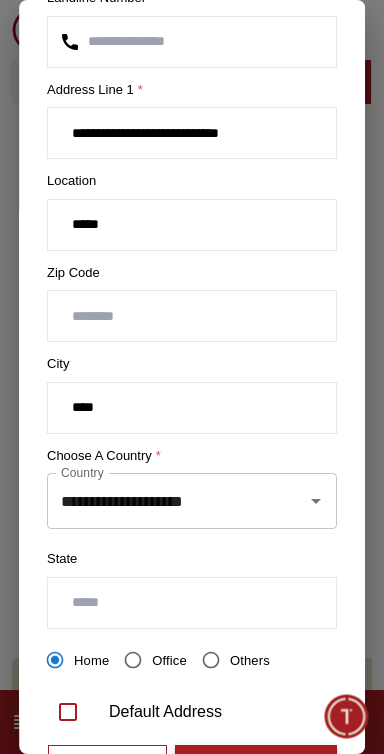 type on "****" 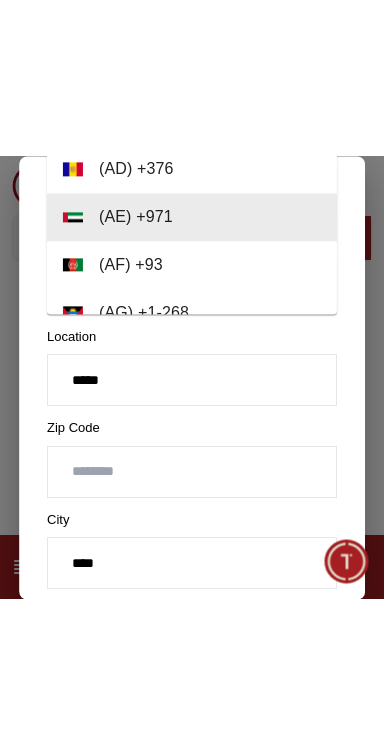scroll, scrollTop: 574, scrollLeft: 0, axis: vertical 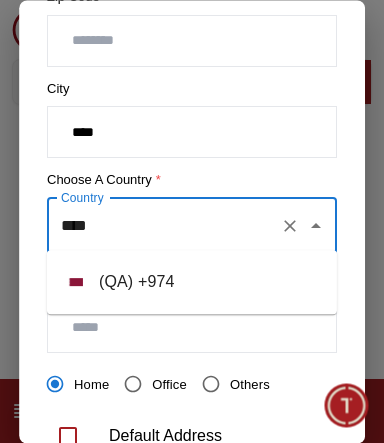 click on "( QA ) + 974" at bounding box center (192, 282) 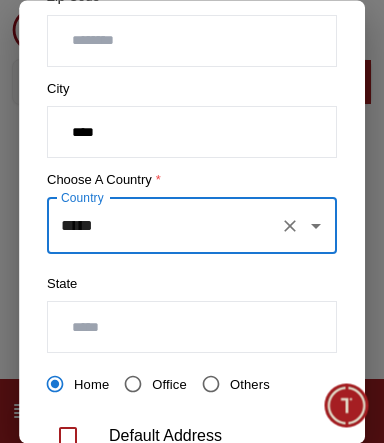 type on "*****" 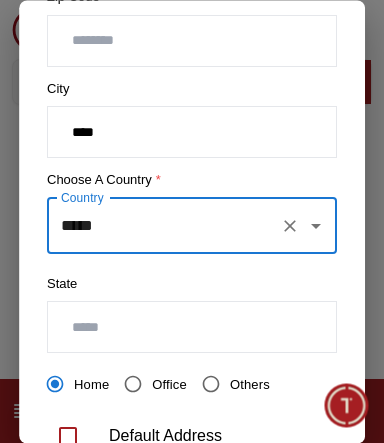 click at bounding box center [192, 328] 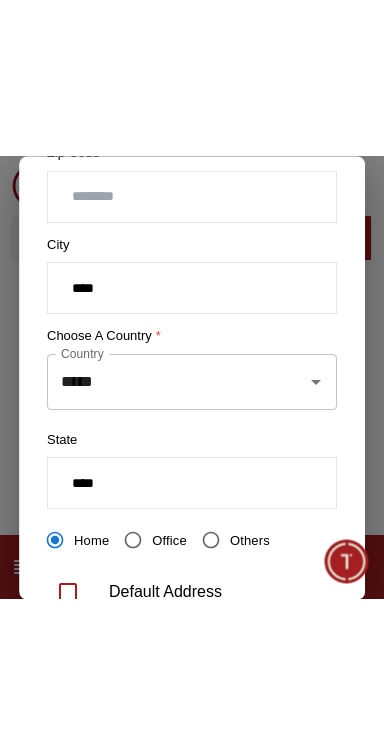 scroll, scrollTop: 385, scrollLeft: 0, axis: vertical 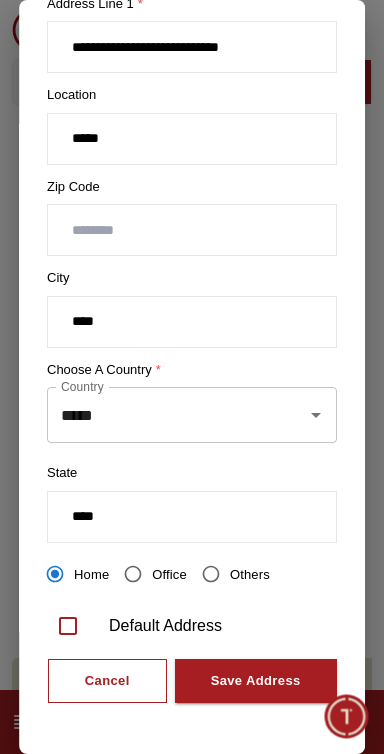 type on "****" 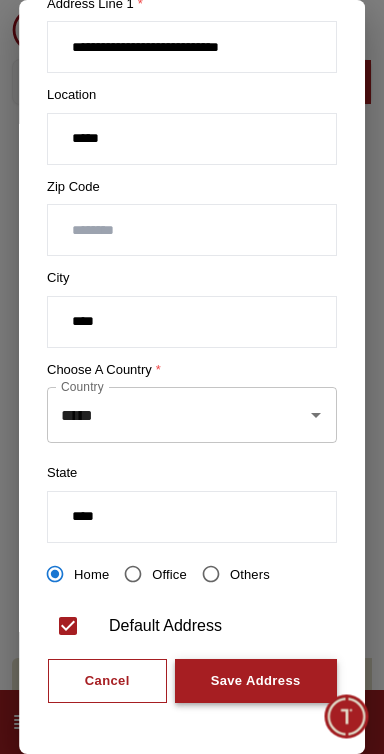 click on "Save Address" at bounding box center [256, 681] 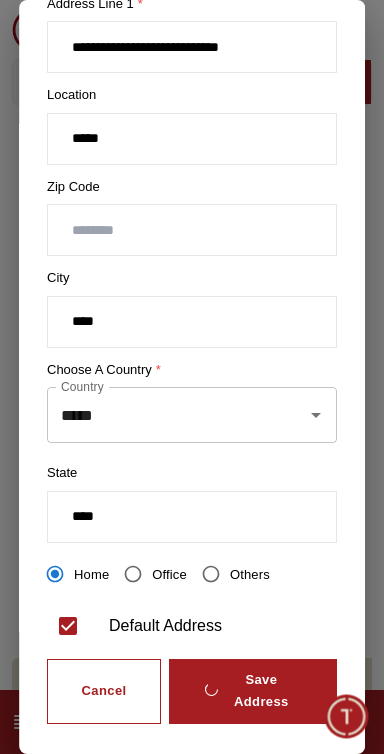 scroll, scrollTop: 0, scrollLeft: 0, axis: both 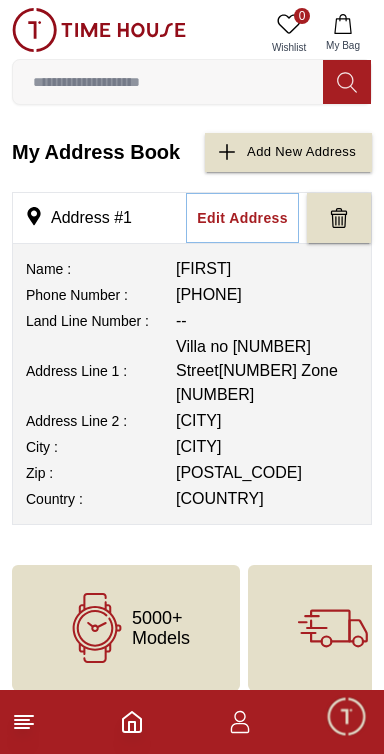 click 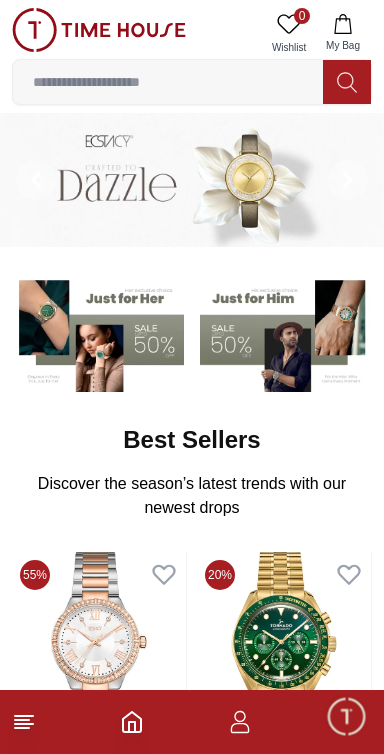 click at bounding box center [286, 333] 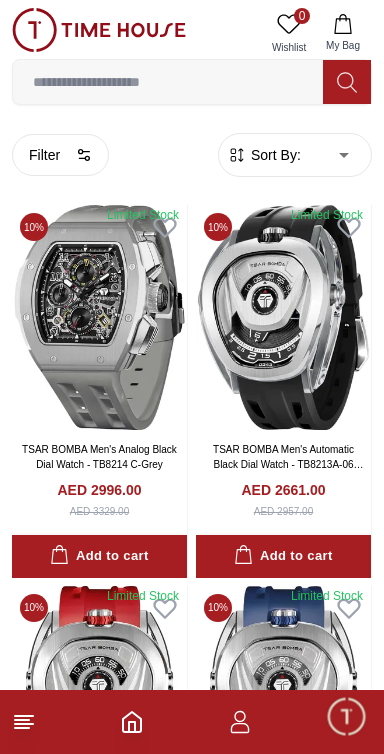 click 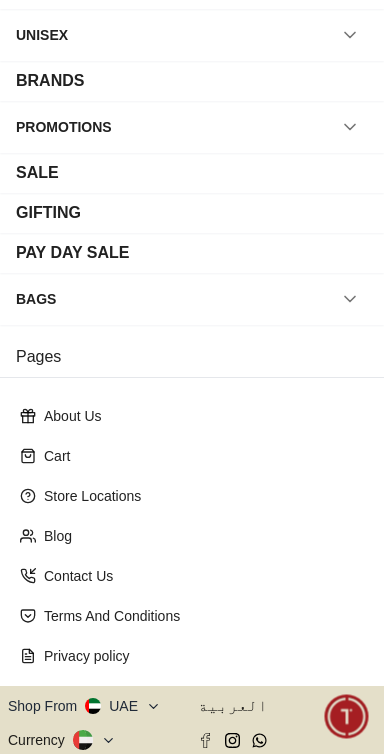 scroll, scrollTop: 270, scrollLeft: 0, axis: vertical 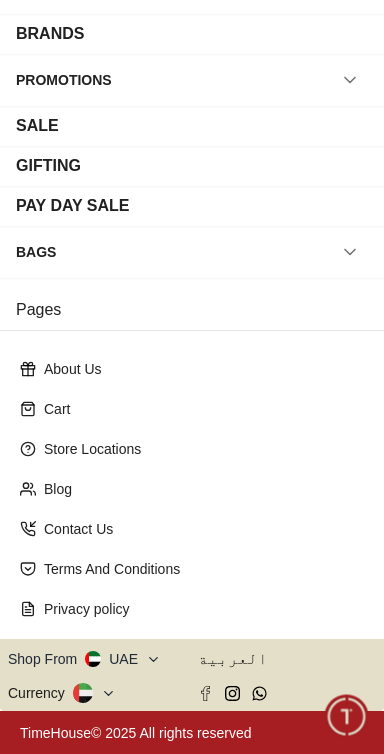 click on "Shop From UAE" at bounding box center (84, 659) 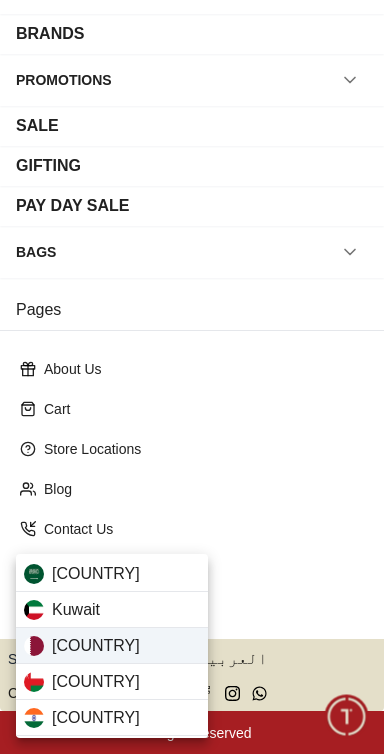click on "[COUNTRY]" at bounding box center [112, 646] 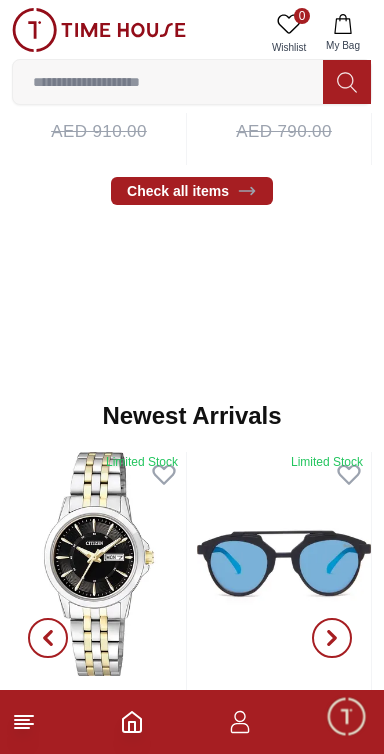 scroll, scrollTop: 712, scrollLeft: 0, axis: vertical 